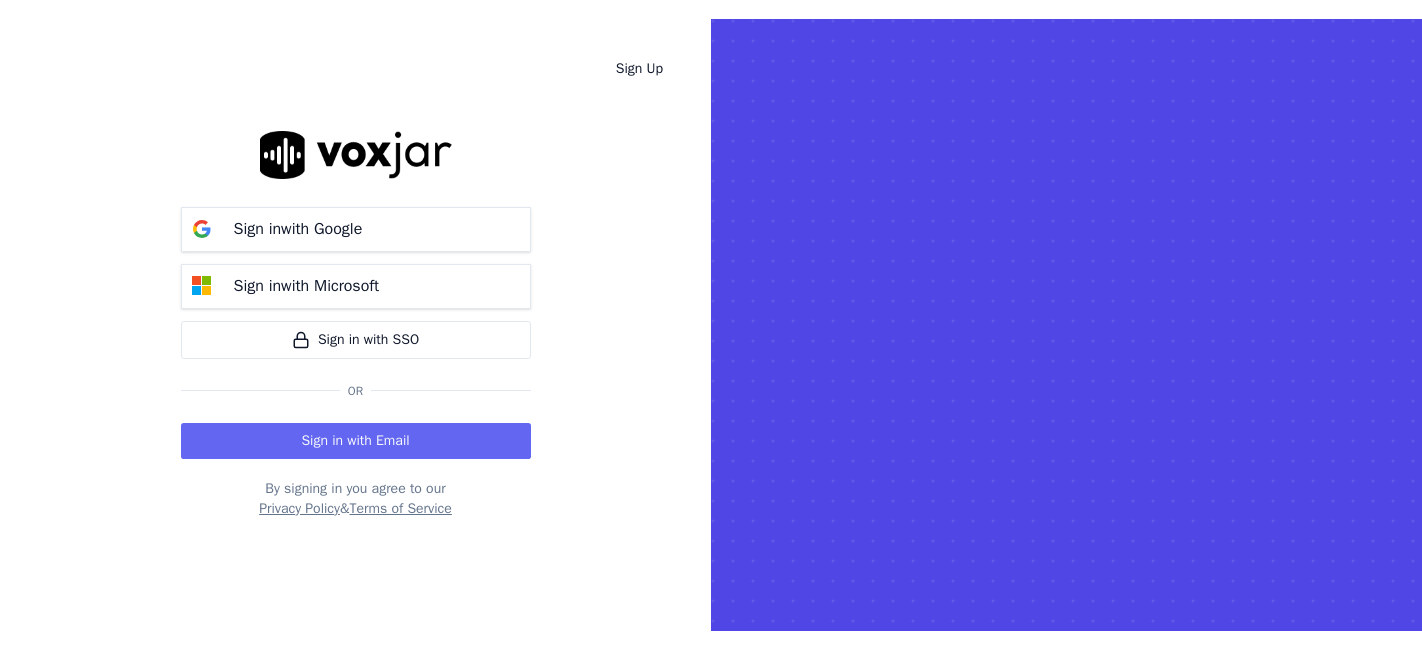 scroll, scrollTop: 0, scrollLeft: 0, axis: both 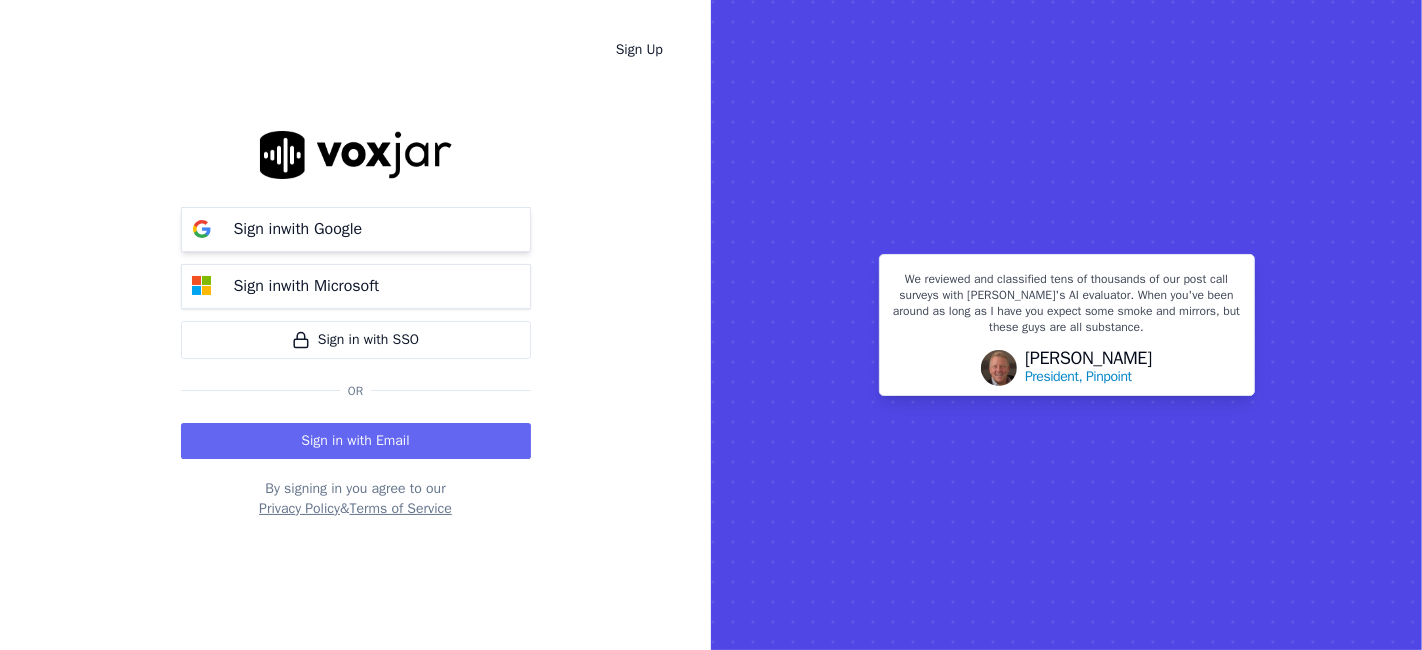 click on "Sign in  with Google" at bounding box center [298, 229] 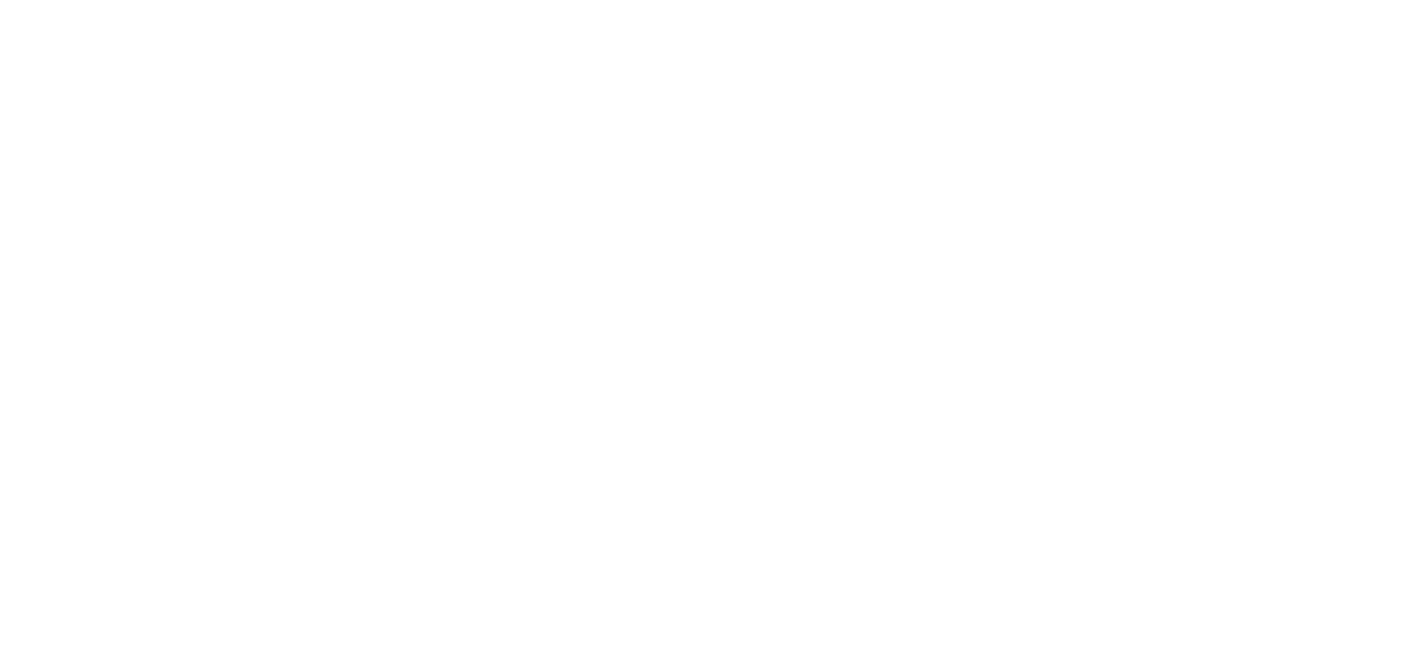 scroll, scrollTop: 0, scrollLeft: 0, axis: both 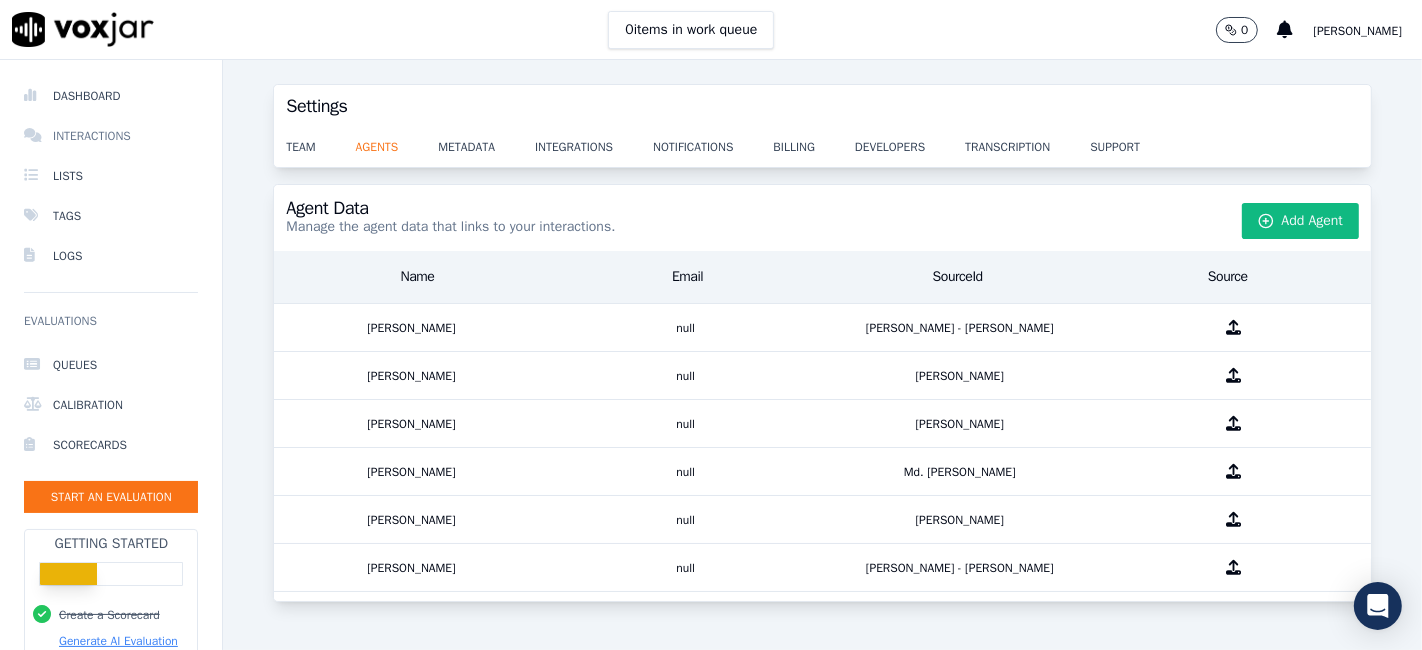 click on "Interactions" at bounding box center (111, 136) 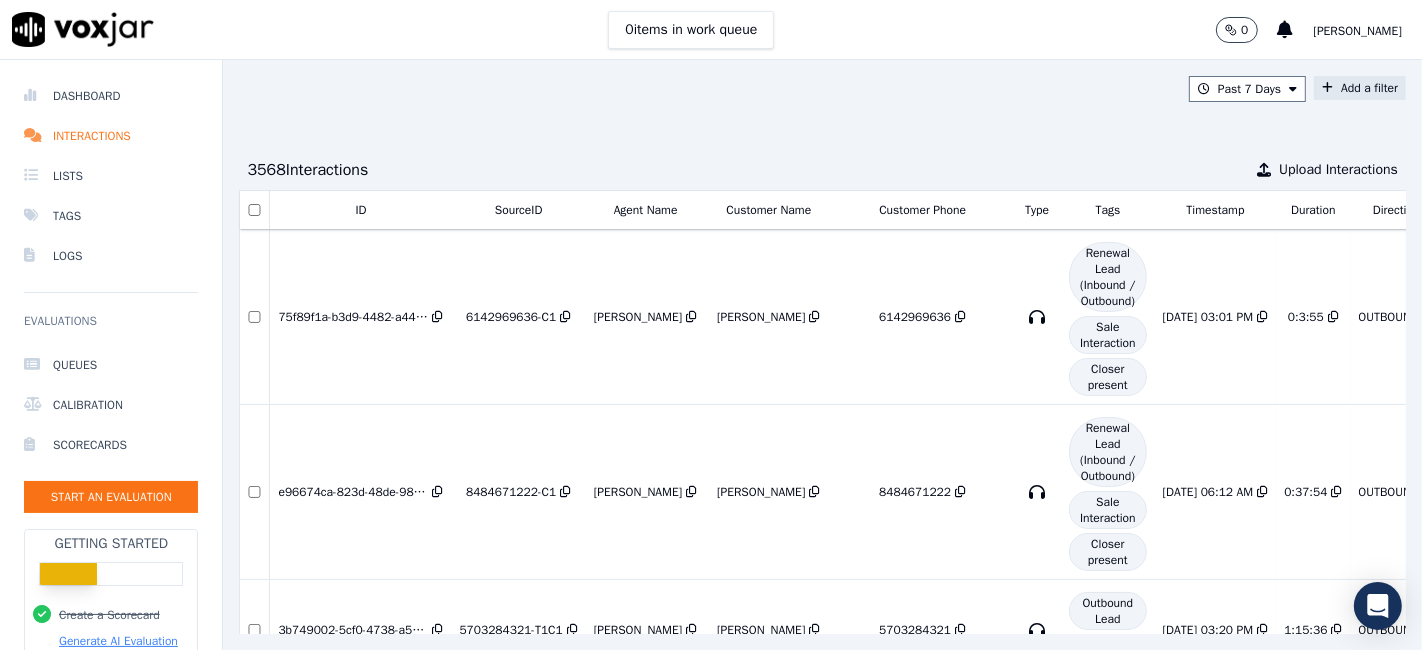 click on "Add a filter" at bounding box center (1360, 88) 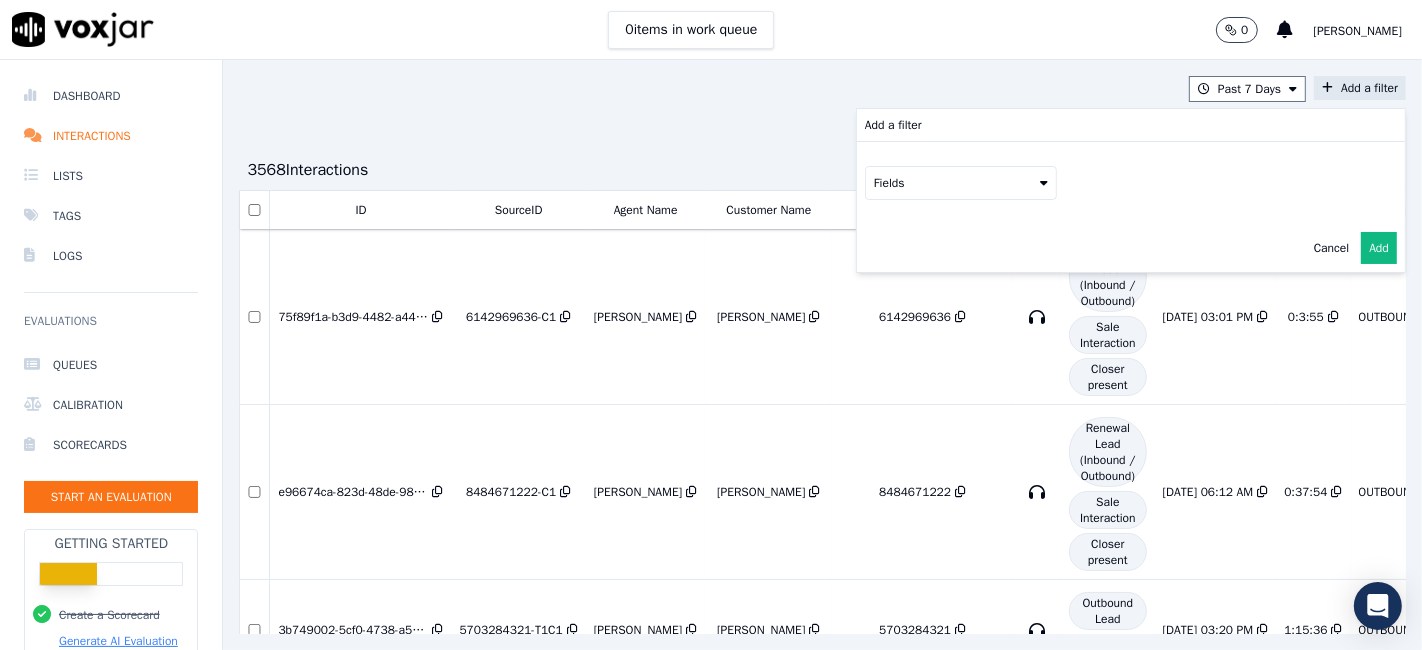 click on "Fields" at bounding box center (961, 183) 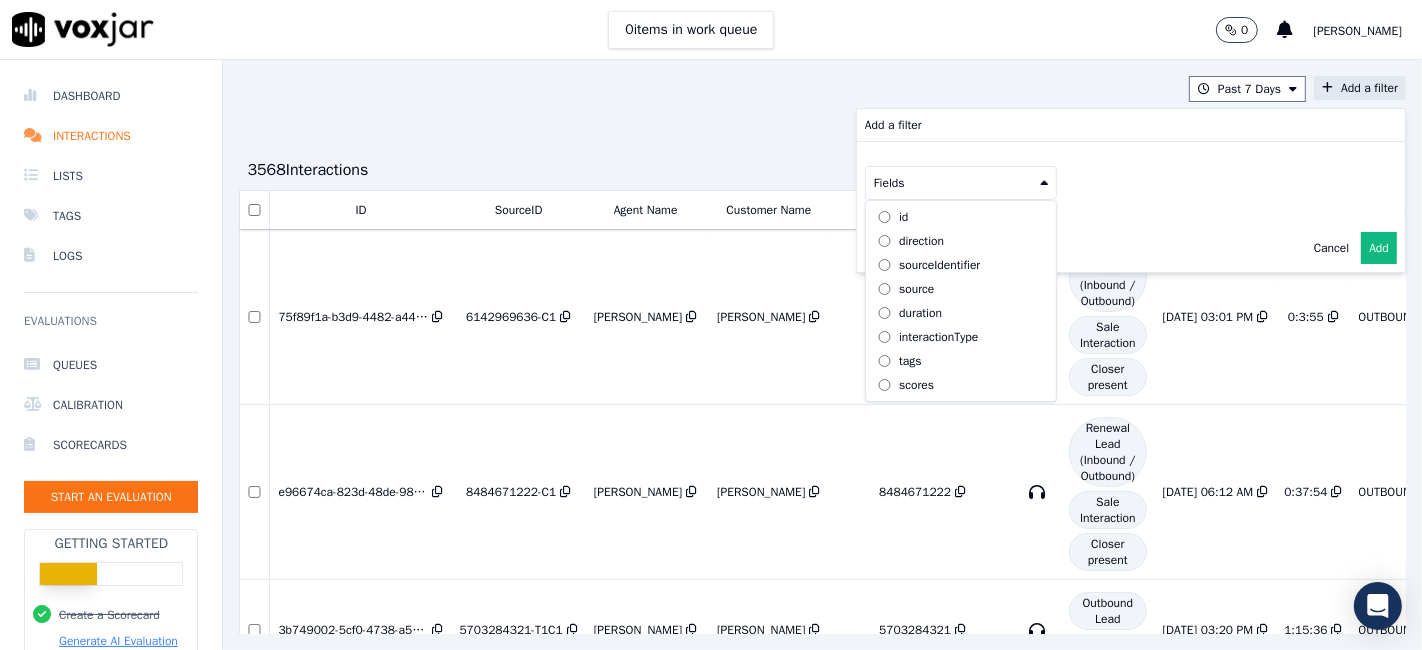 click on "sourceIdentifier" at bounding box center (939, 265) 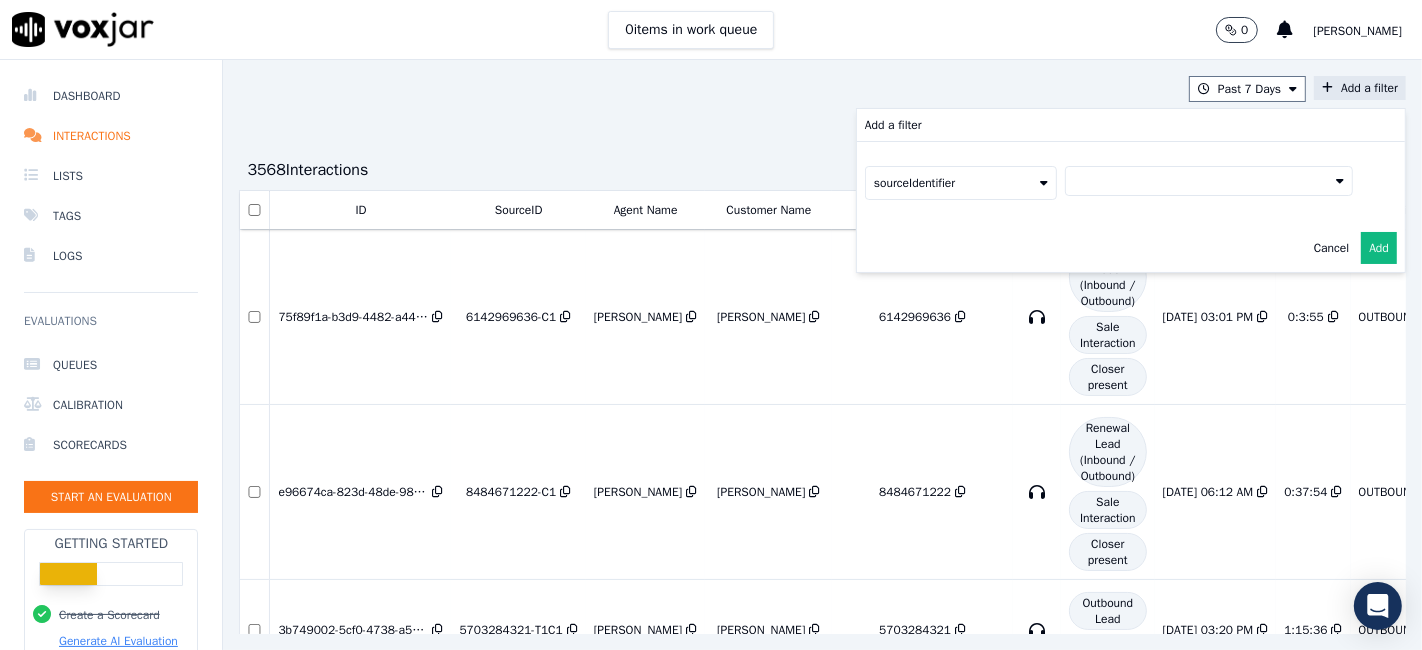 click at bounding box center [1209, 181] 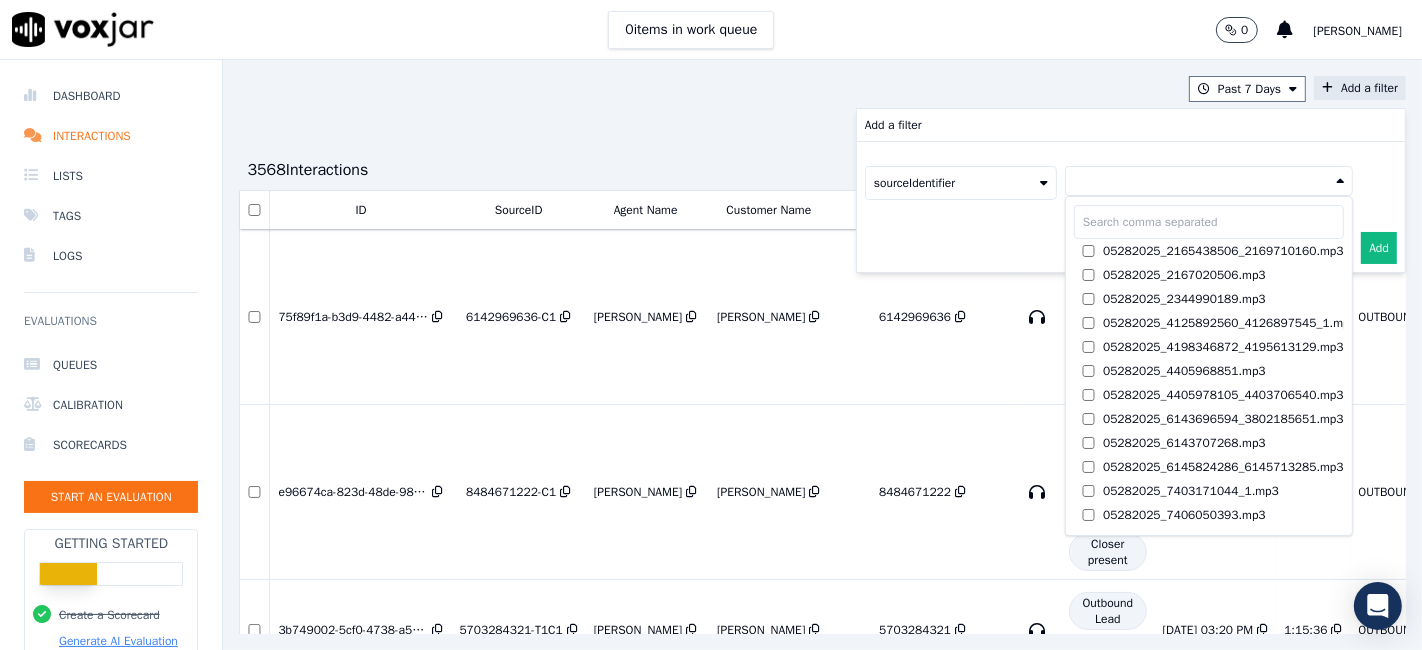 click at bounding box center (1209, 222) 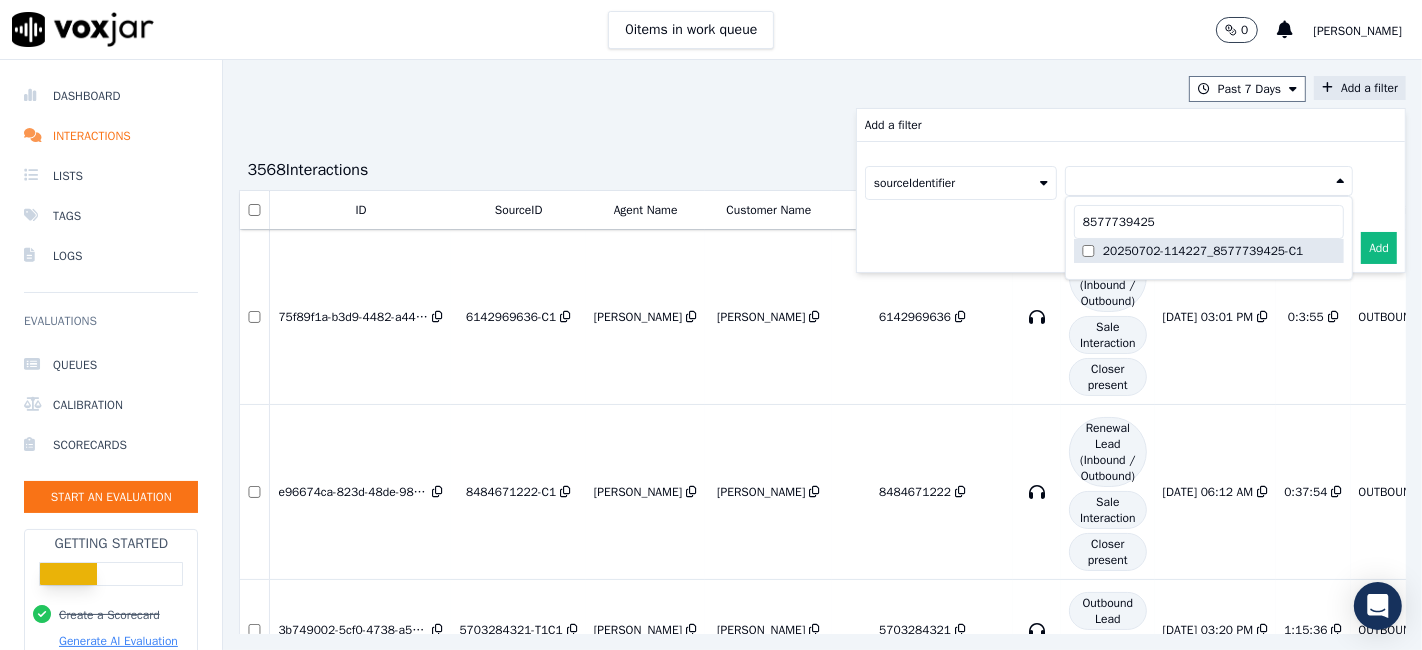 type on "8577739425" 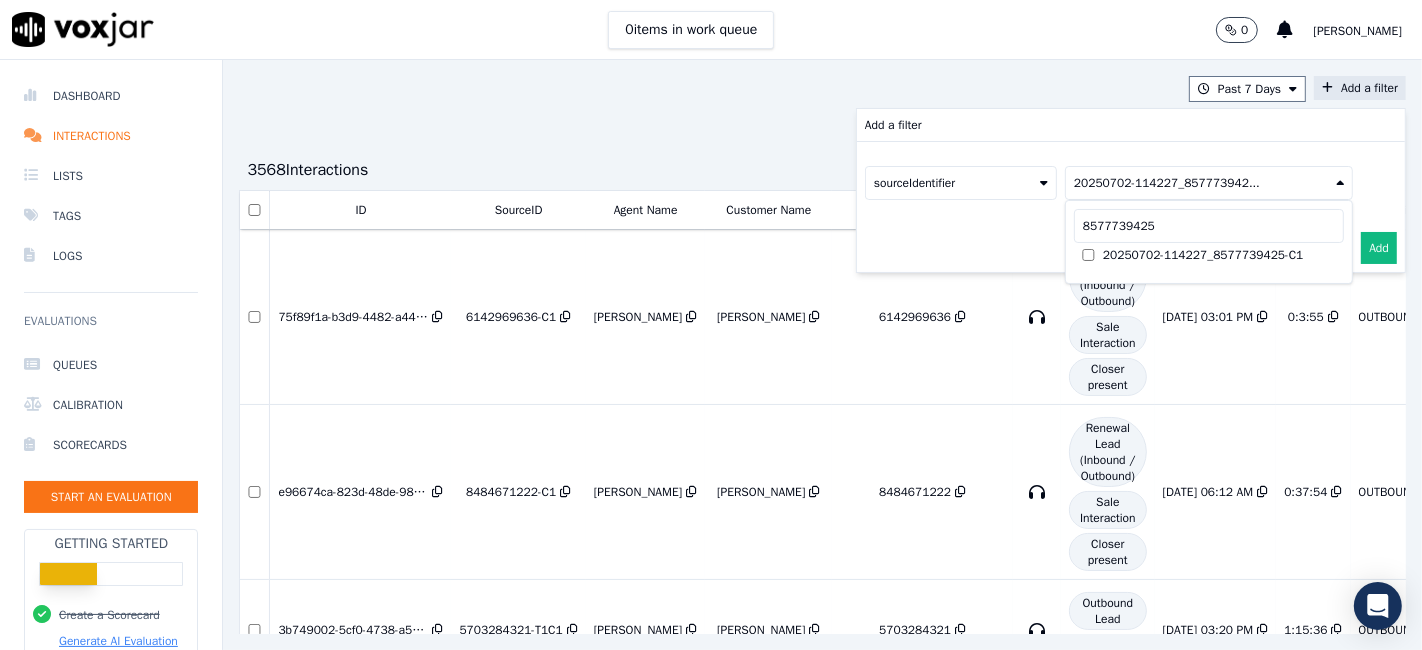 click on "Add" at bounding box center (1379, 248) 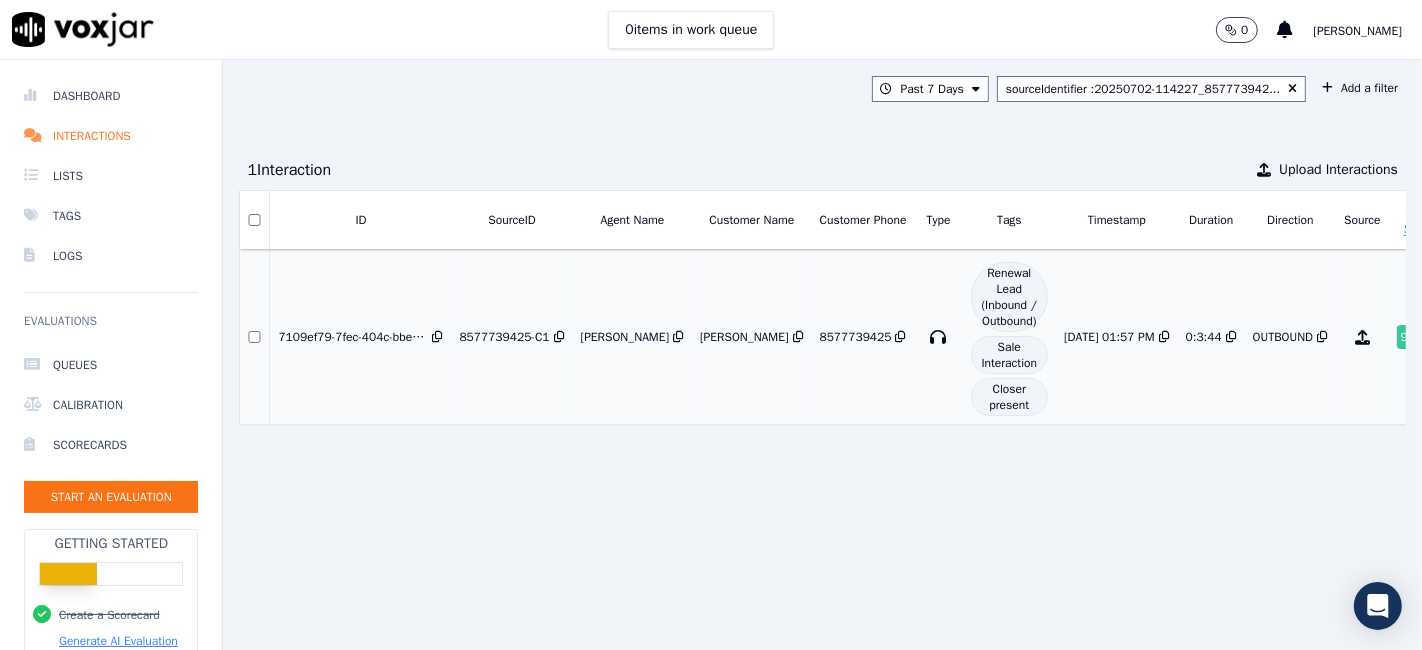 click on "OUTBOUND" at bounding box center [1283, 337] 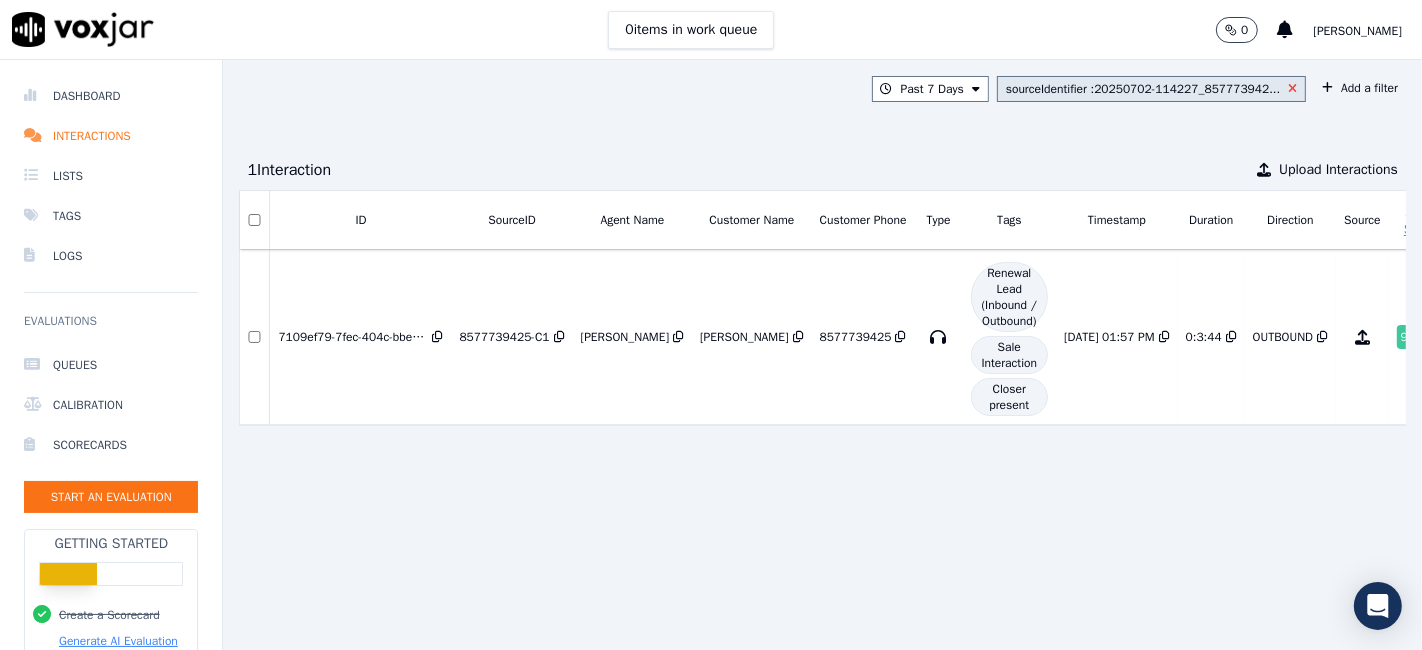 click at bounding box center (1292, 89) 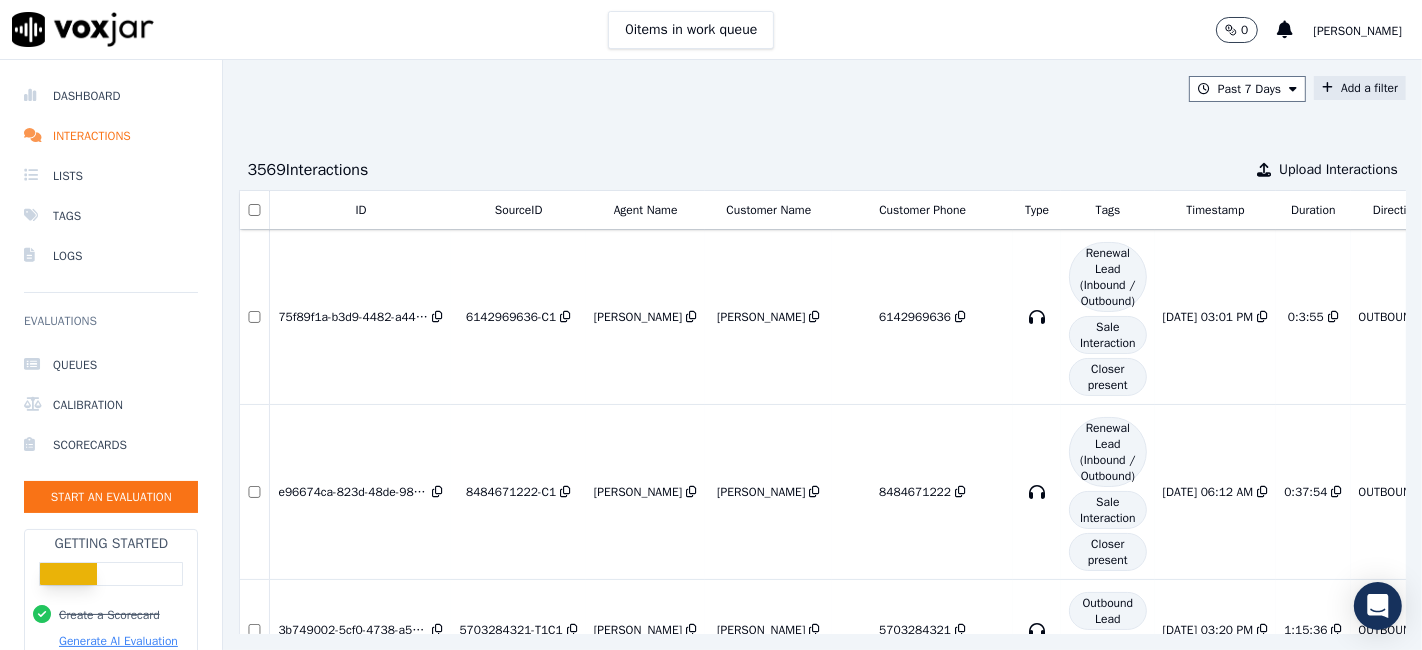 click on "Add a filter" at bounding box center [1360, 88] 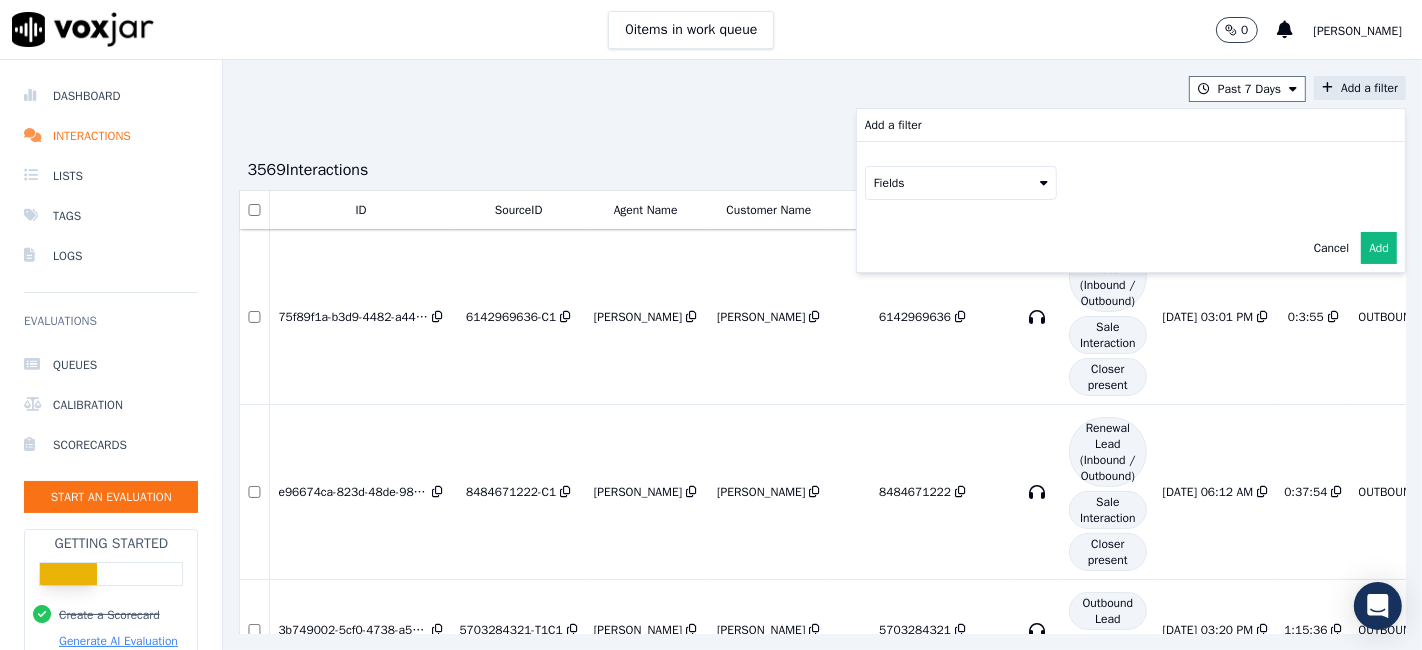 click on "Fields" at bounding box center [961, 183] 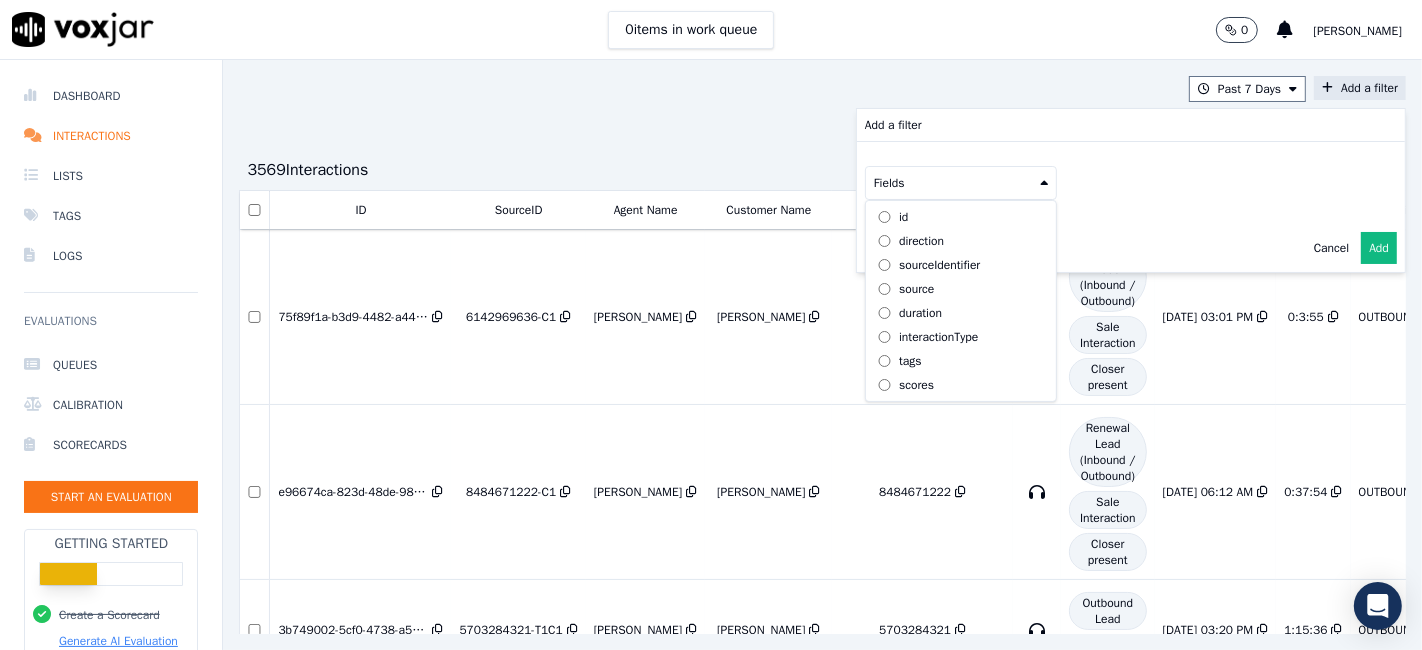 click on "sourceIdentifier" at bounding box center [939, 265] 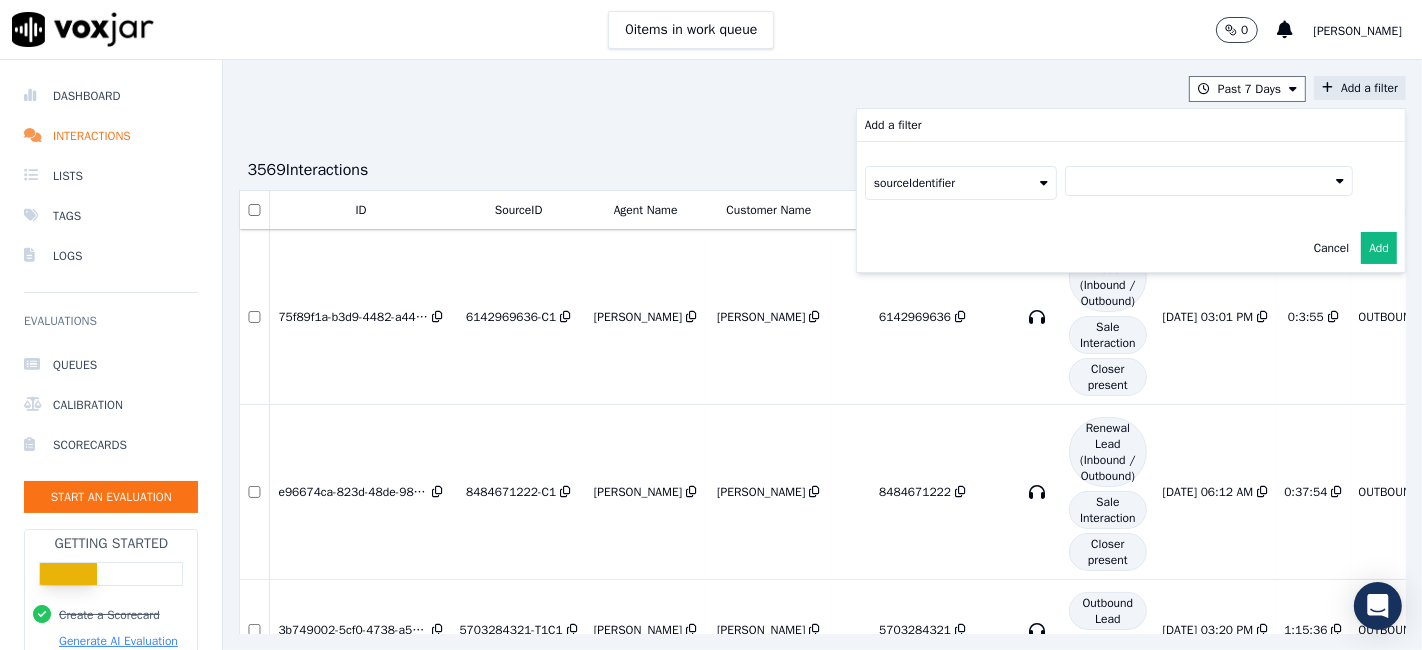 click at bounding box center (1209, 181) 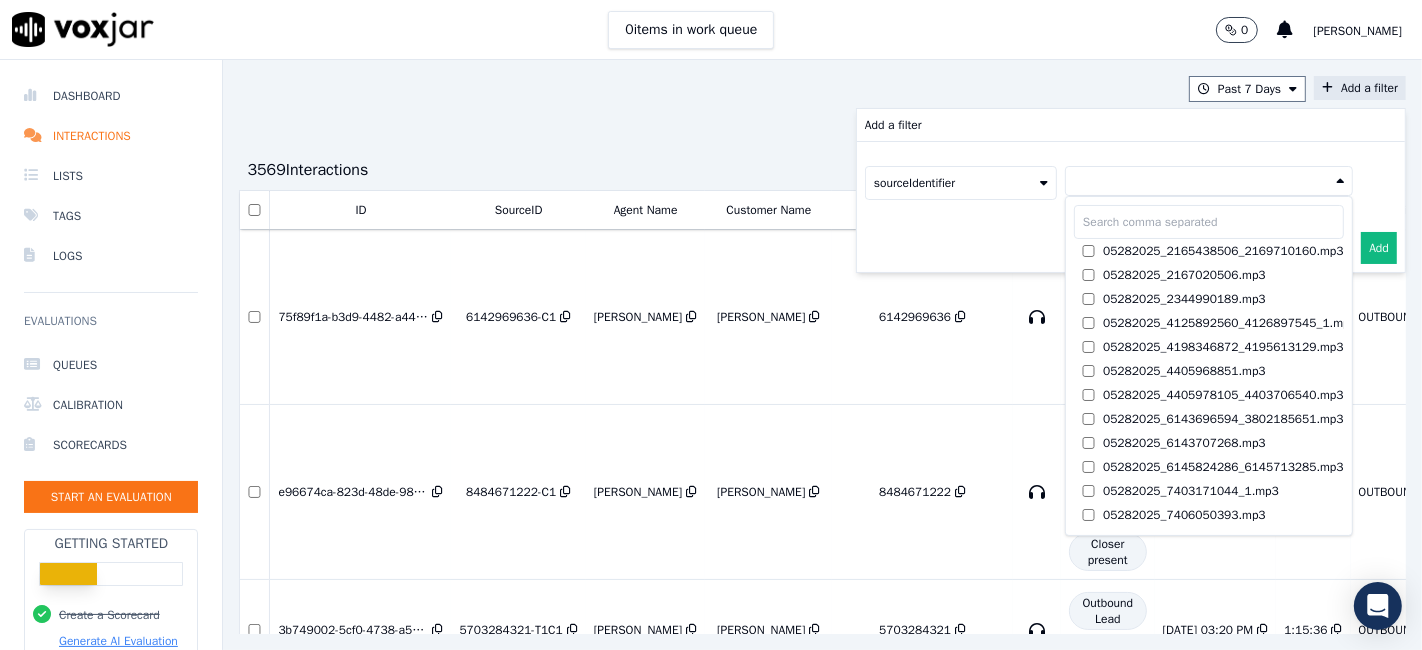 click at bounding box center [1209, 222] 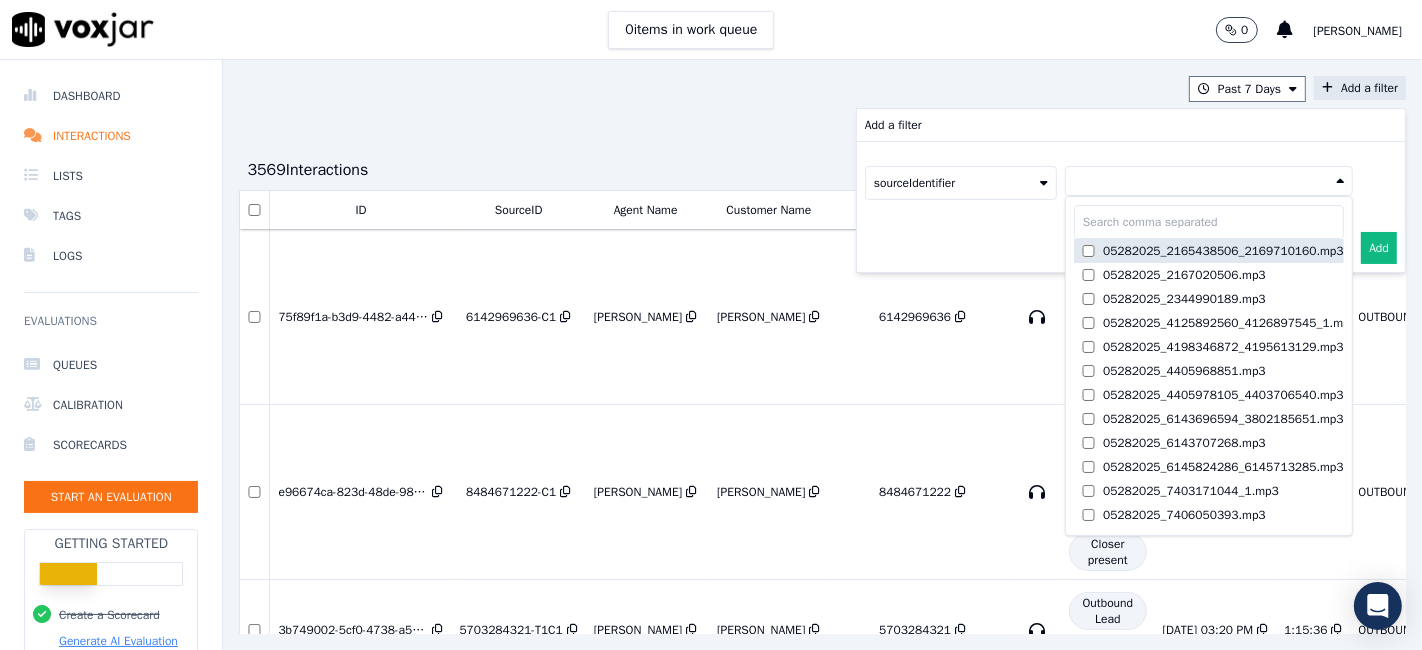 paste on "4403207579" 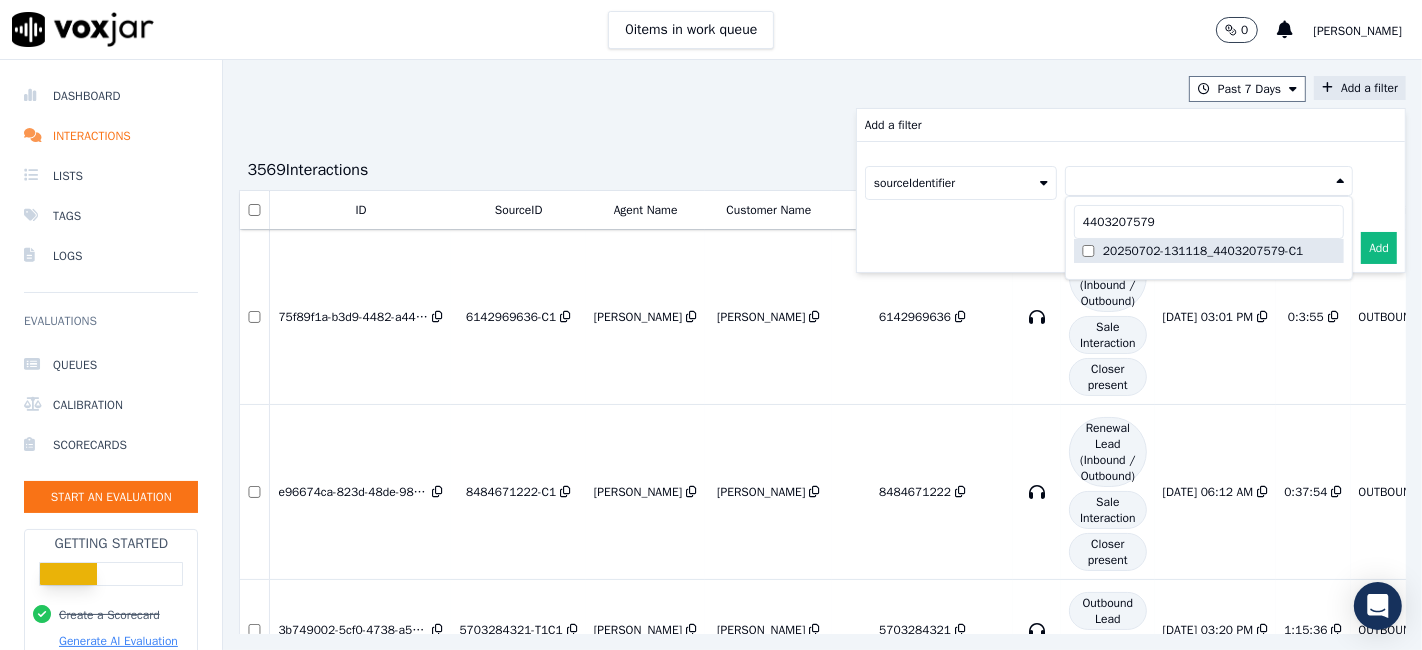 type on "4403207579" 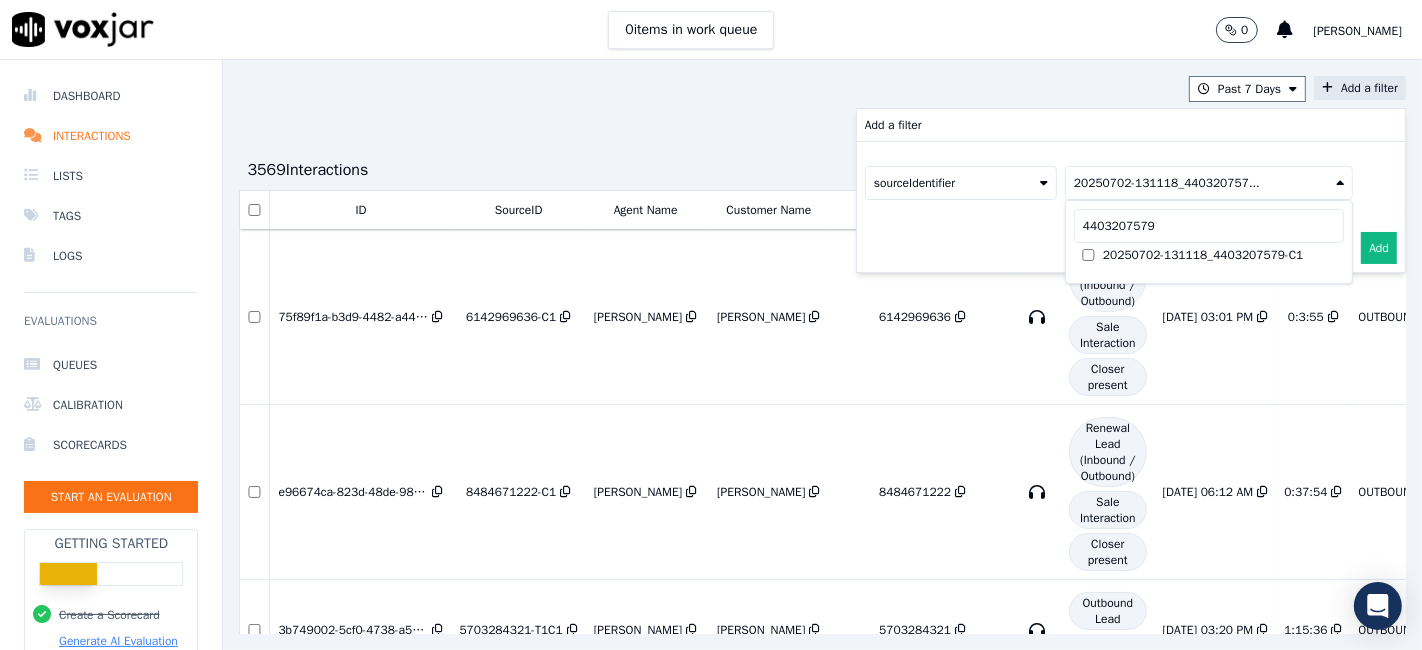 click on "Add" at bounding box center (1379, 248) 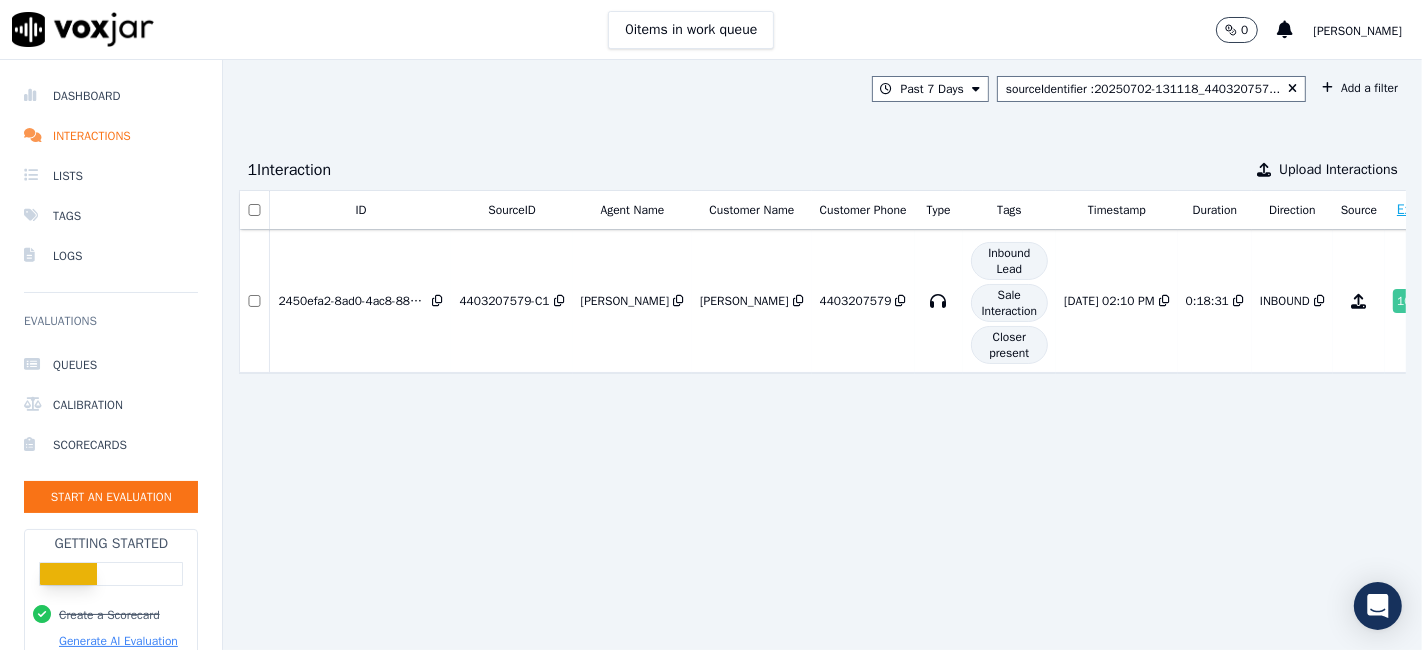 scroll, scrollTop: 0, scrollLeft: 105, axis: horizontal 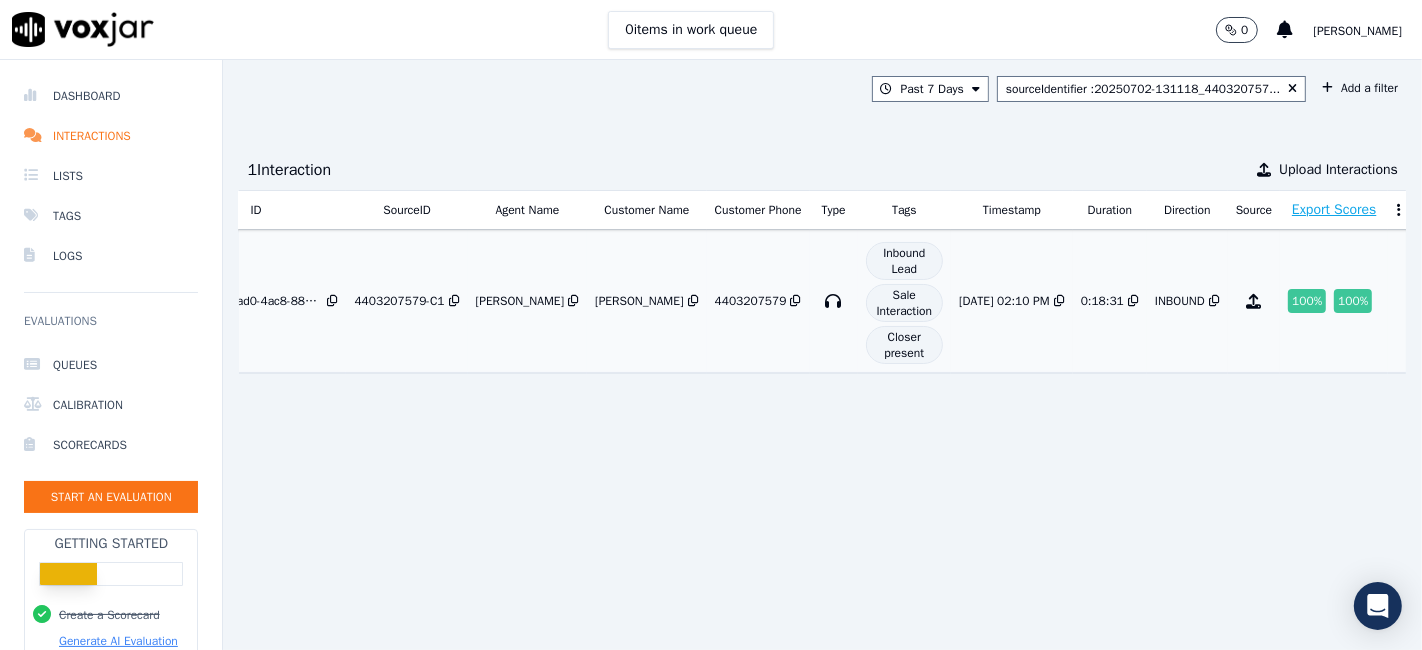 click on "100 %" 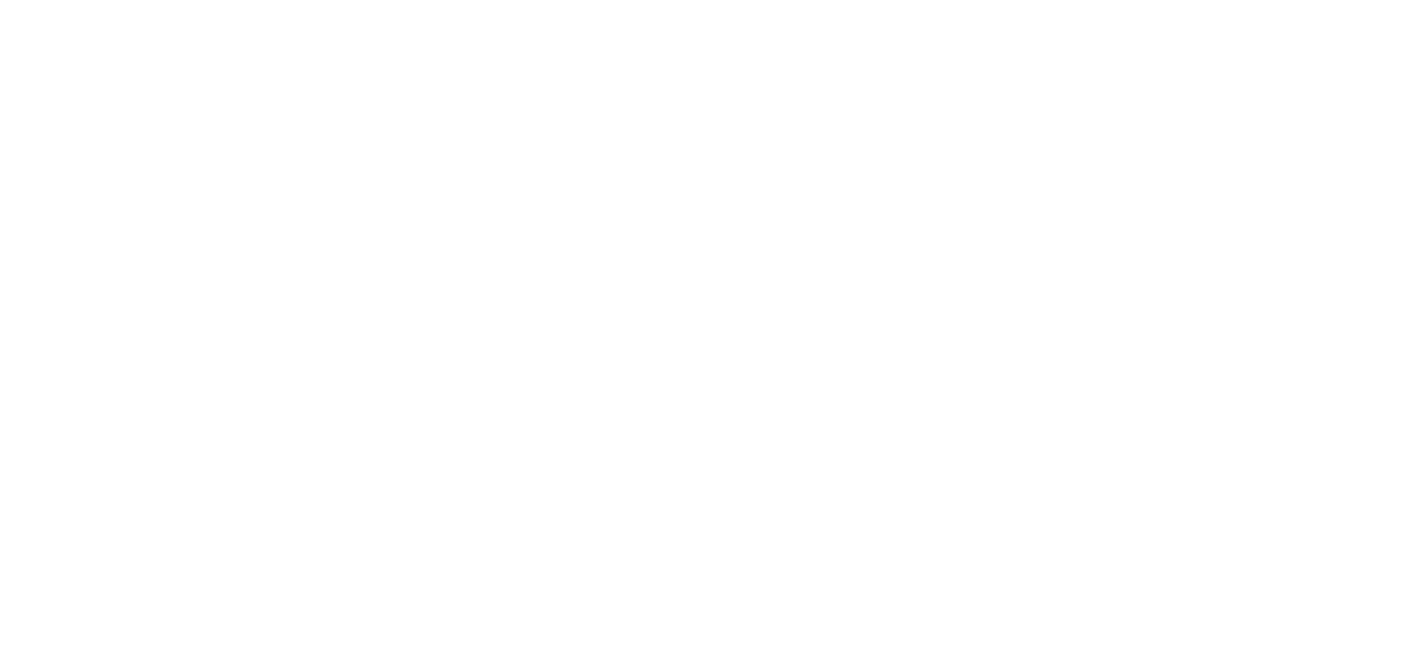 scroll, scrollTop: 0, scrollLeft: 0, axis: both 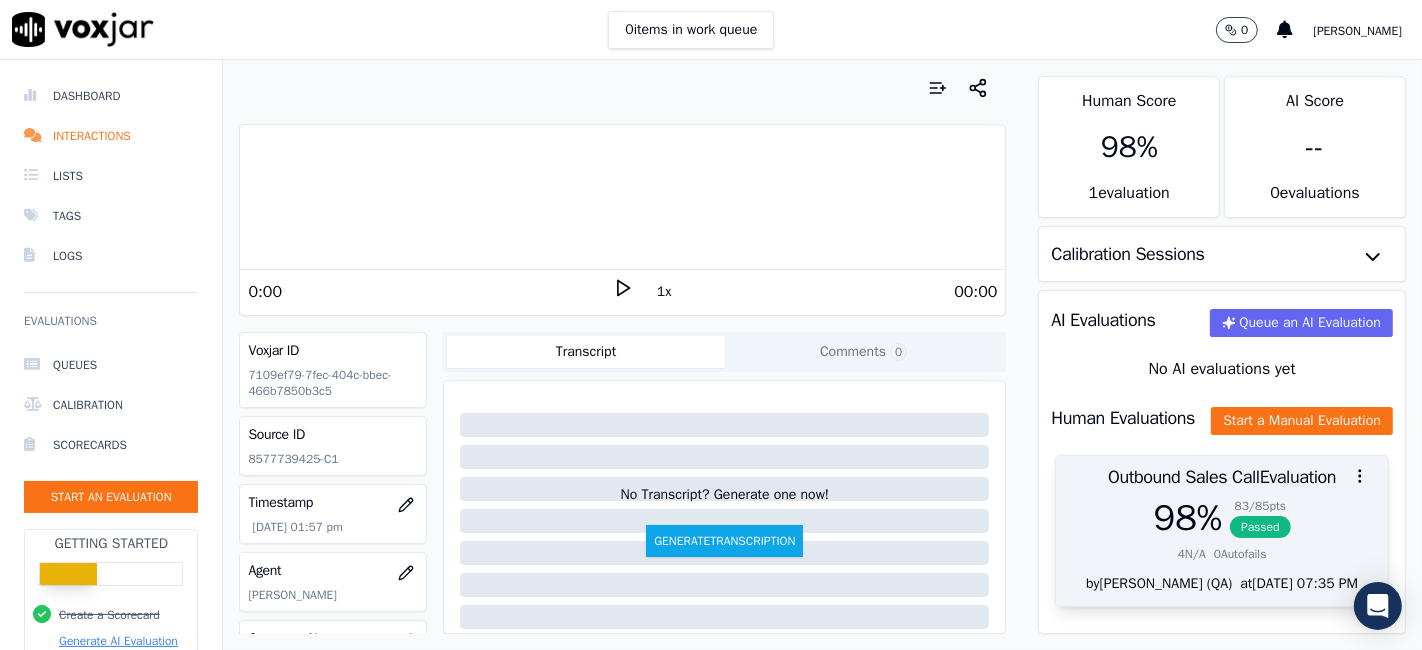 click on "98 %" at bounding box center [1188, 518] 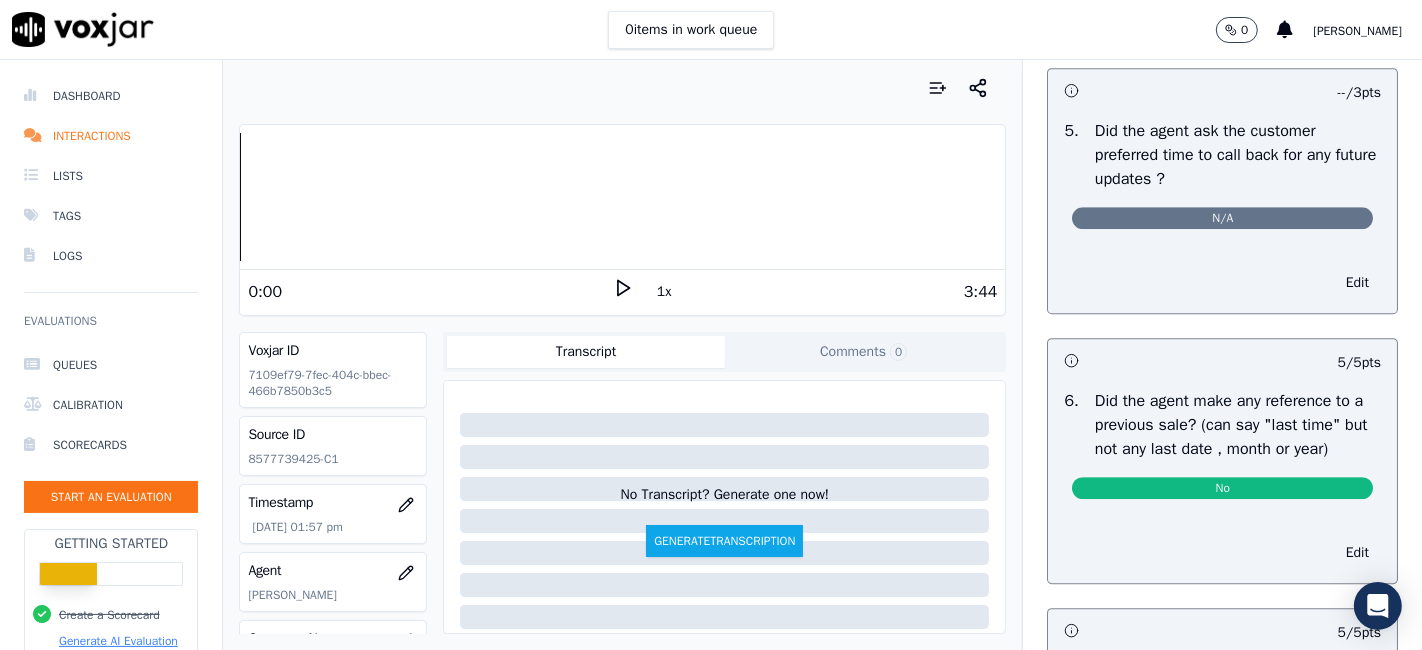 scroll, scrollTop: 5326, scrollLeft: 0, axis: vertical 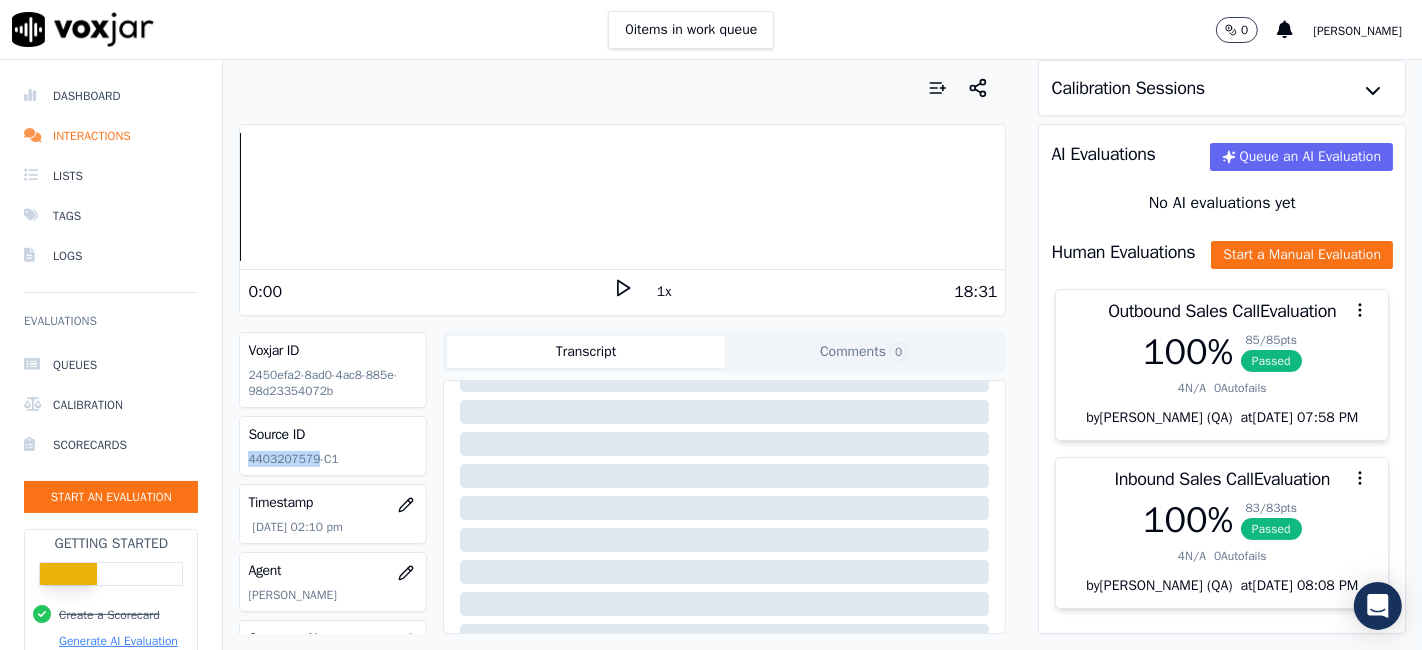 drag, startPoint x: 311, startPoint y: 452, endPoint x: 669, endPoint y: 581, distance: 380.53253 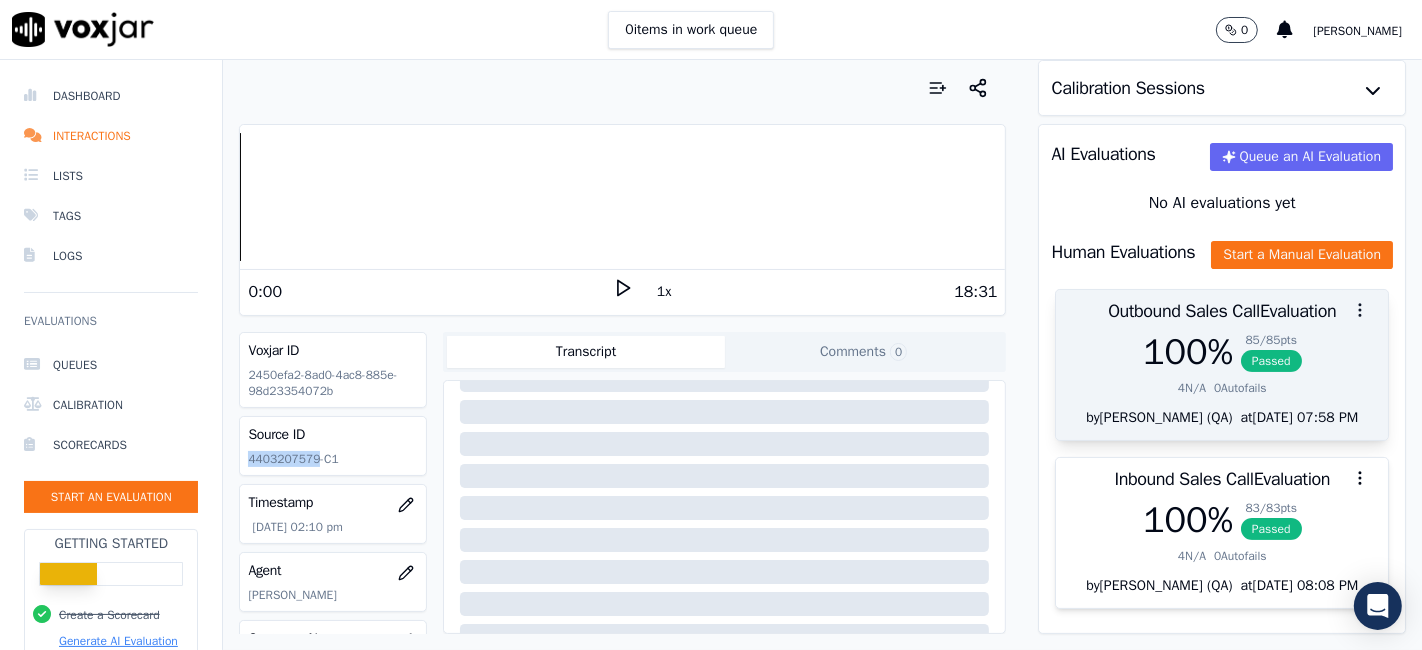 click 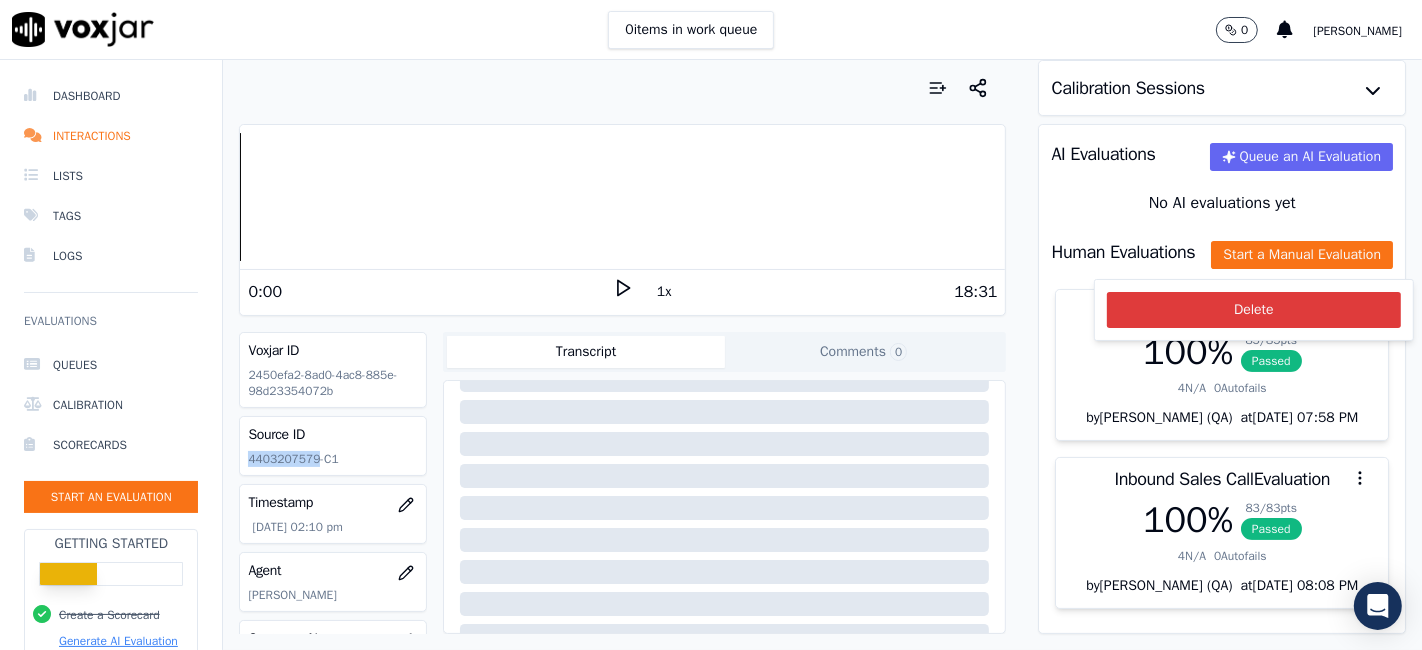 click on "Delete" at bounding box center (1254, 310) 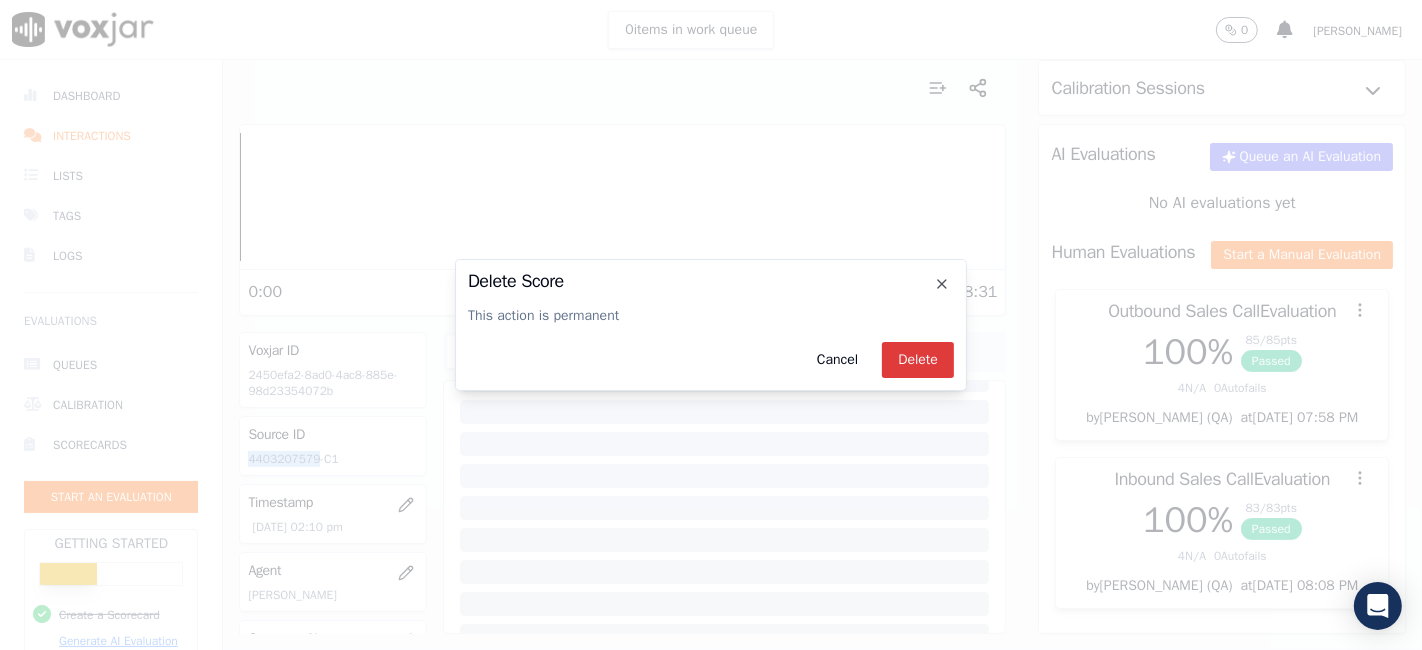 click on "Delete" 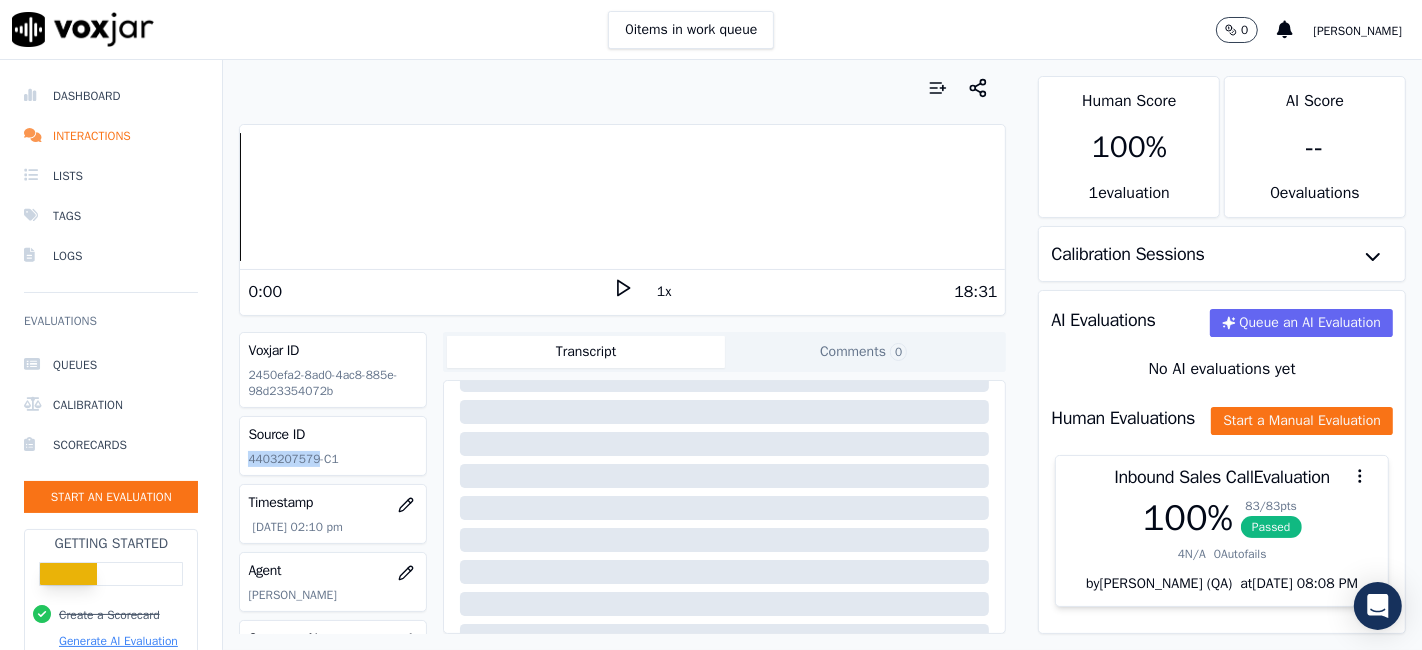 scroll, scrollTop: 65, scrollLeft: 0, axis: vertical 